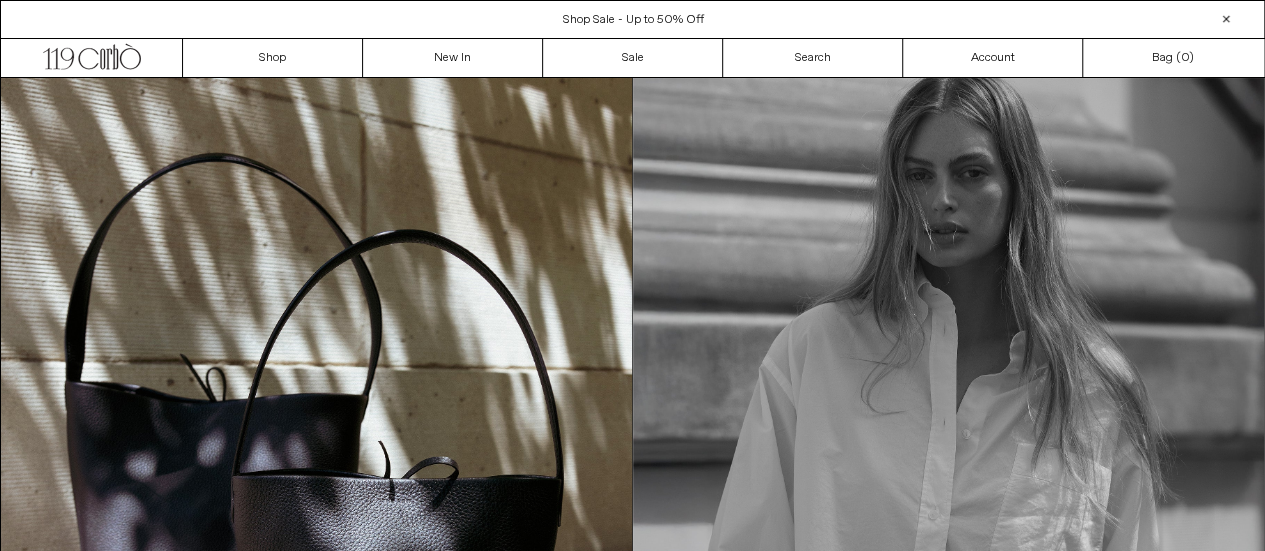 scroll, scrollTop: 0, scrollLeft: 0, axis: both 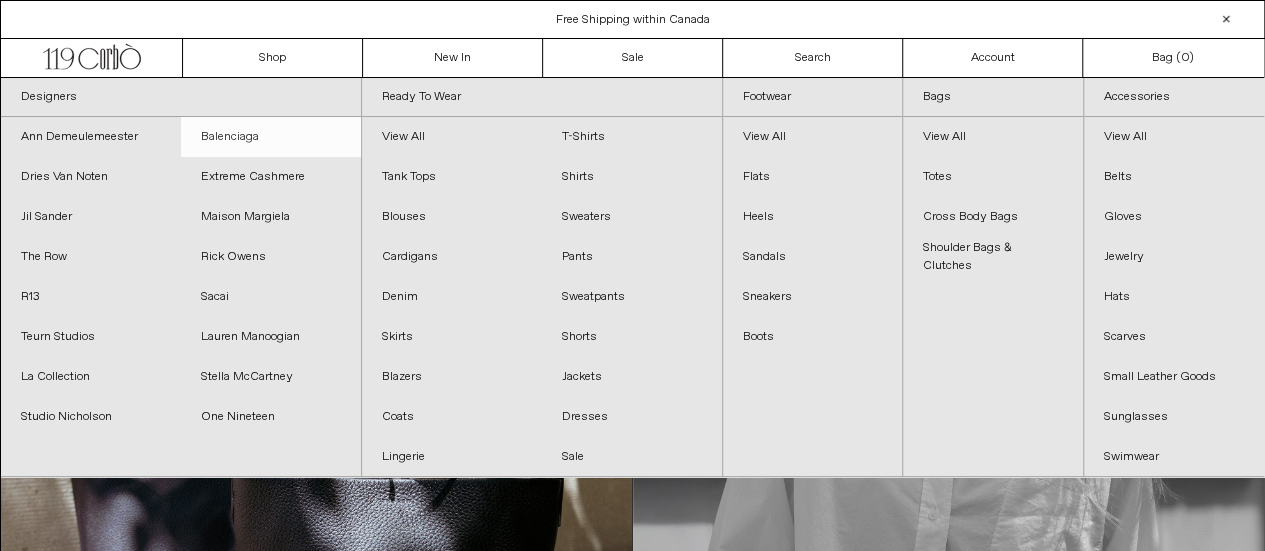 click on "Balenciaga" at bounding box center [271, 137] 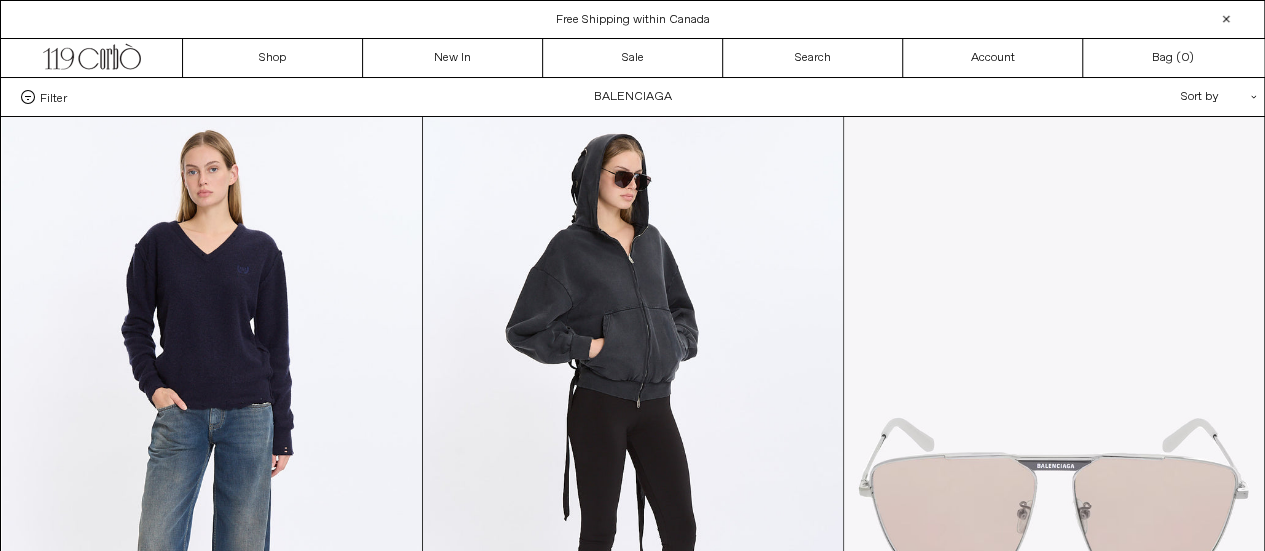 scroll, scrollTop: 0, scrollLeft: 0, axis: both 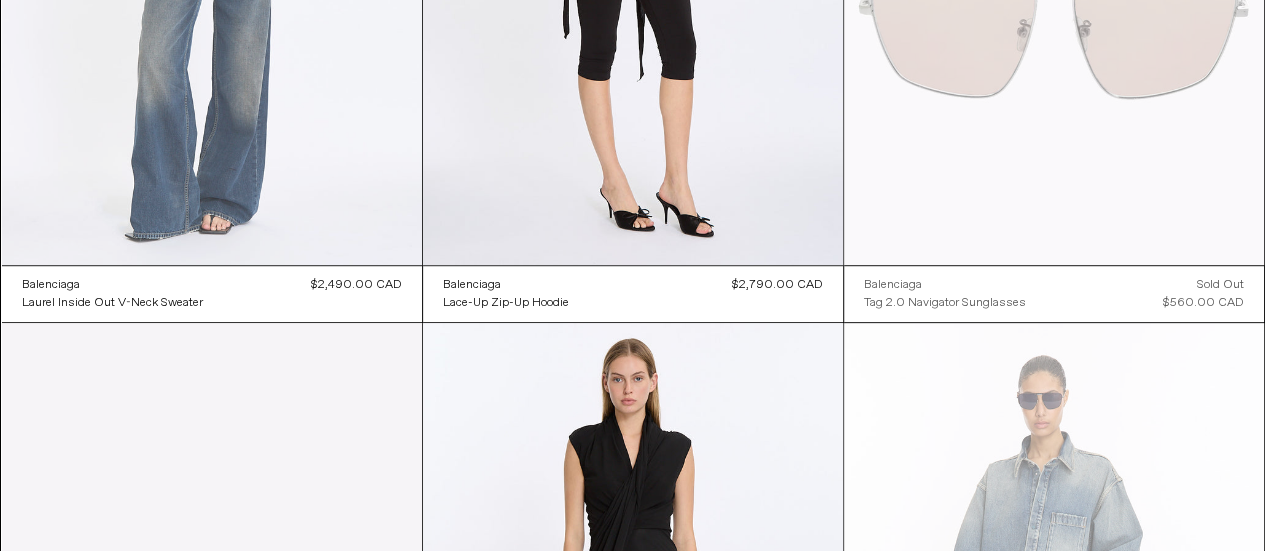 click at bounding box center [212, -50] 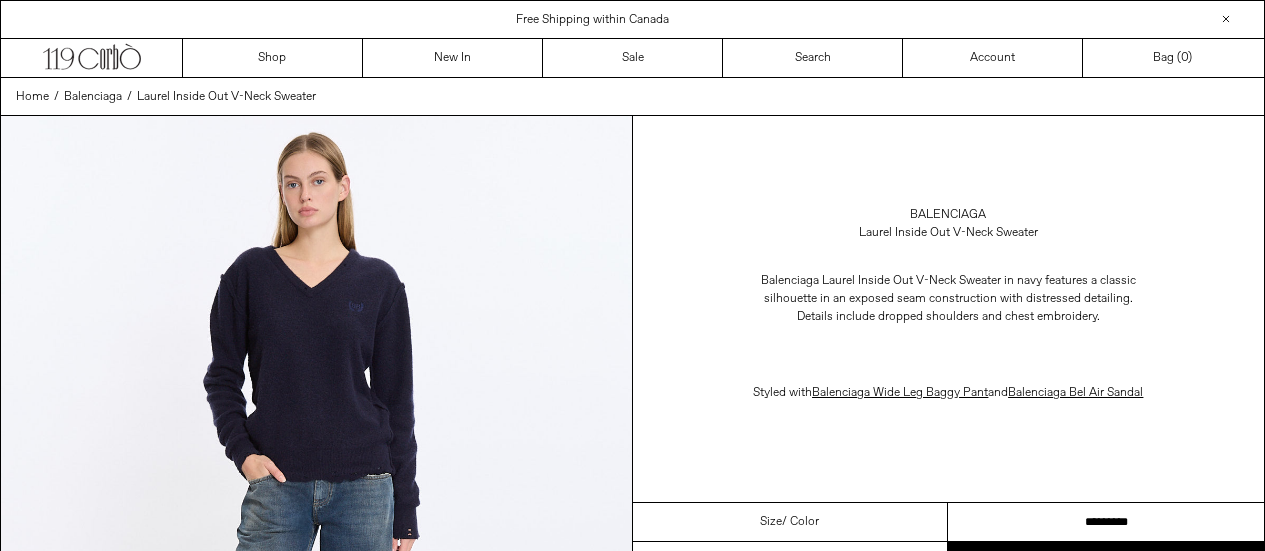 scroll, scrollTop: 0, scrollLeft: 0, axis: both 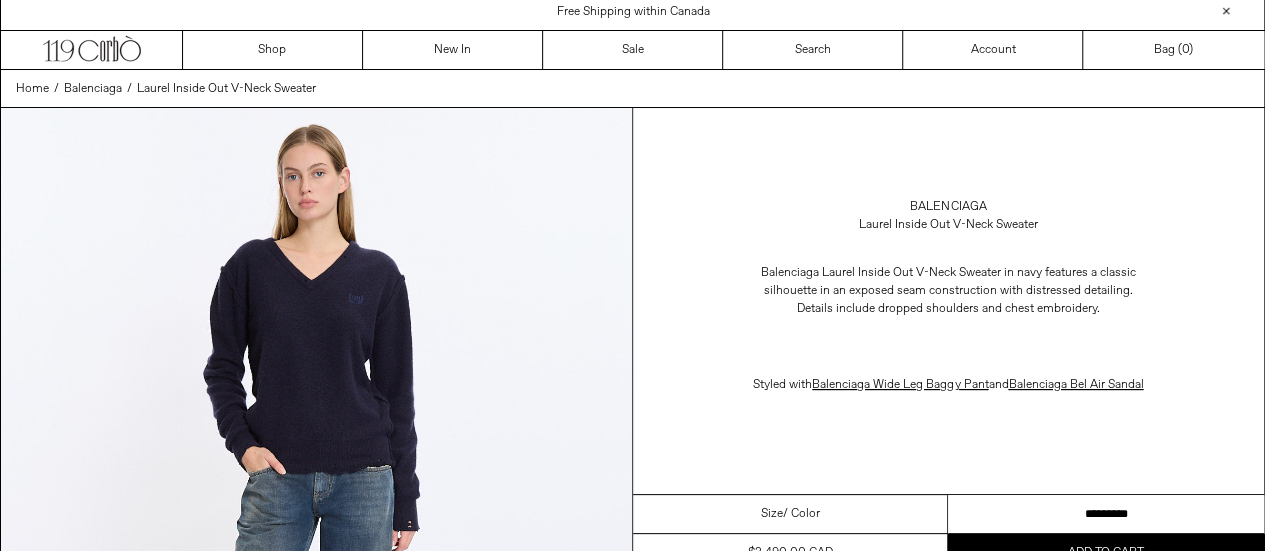 click on "*********
********
********" at bounding box center (1106, 514) 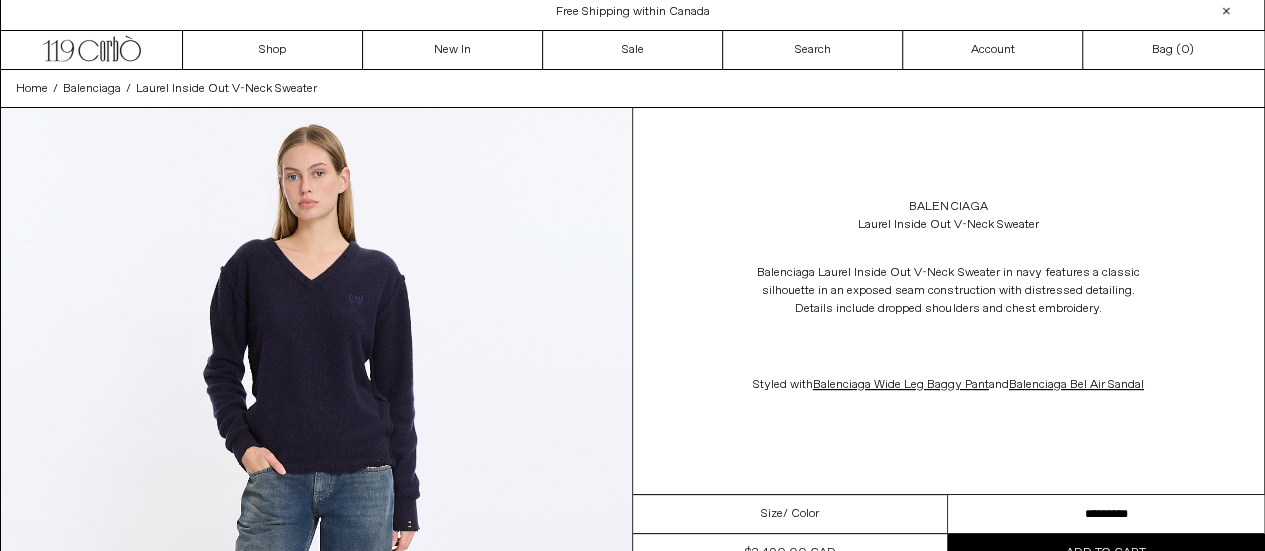 scroll, scrollTop: 0, scrollLeft: 0, axis: both 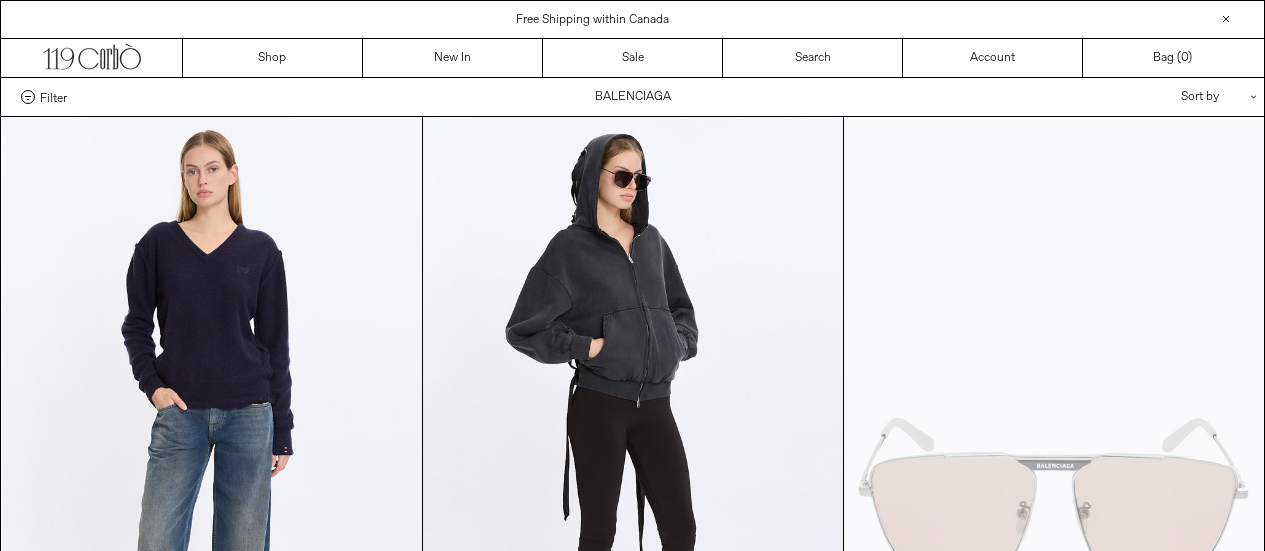 click at bounding box center [633, 432] 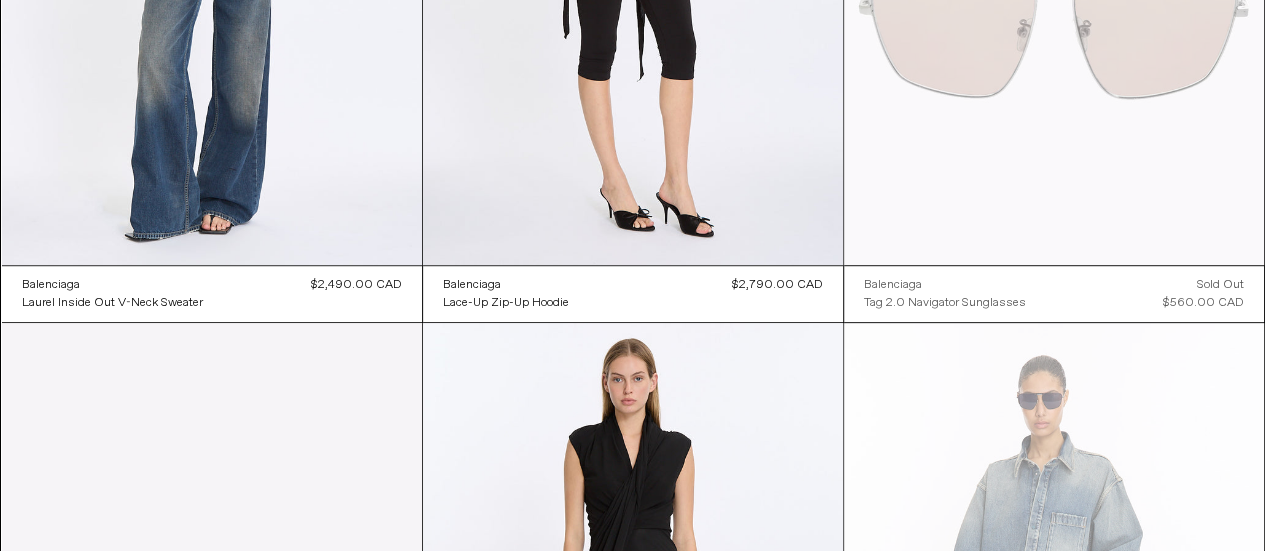 scroll, scrollTop: 0, scrollLeft: 0, axis: both 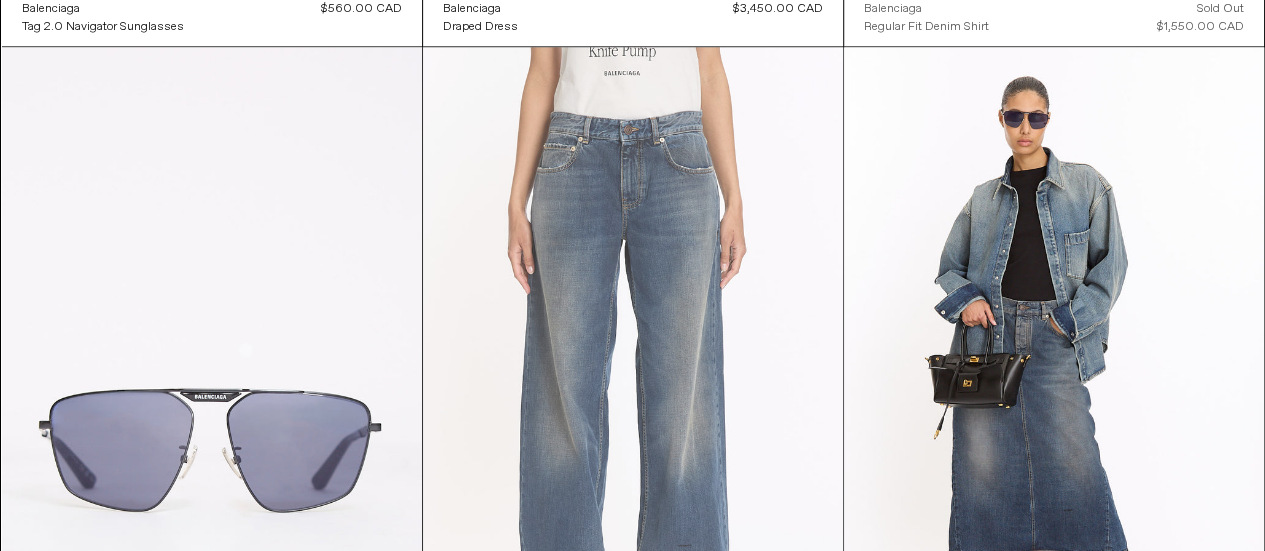 click at bounding box center (633, 362) 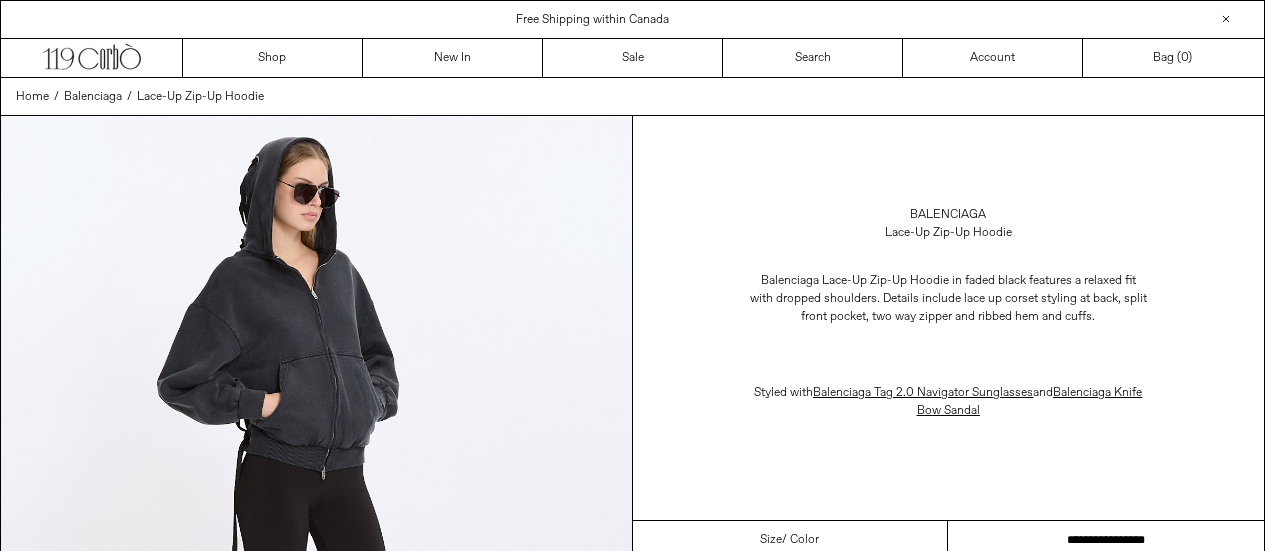 scroll, scrollTop: 0, scrollLeft: 0, axis: both 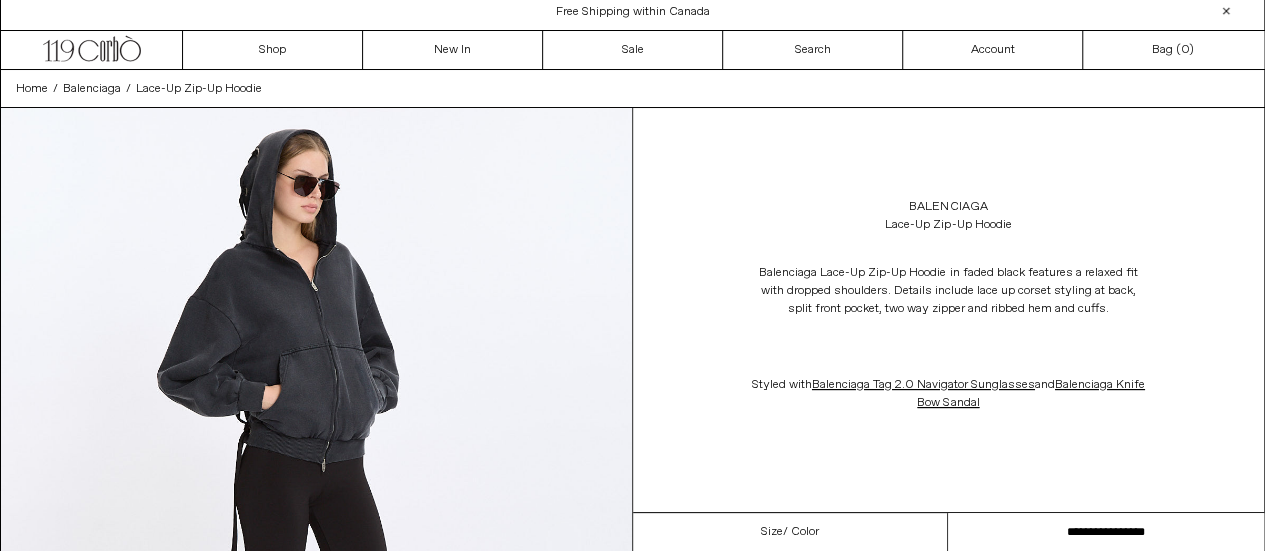 click on "**********" at bounding box center (1106, 532) 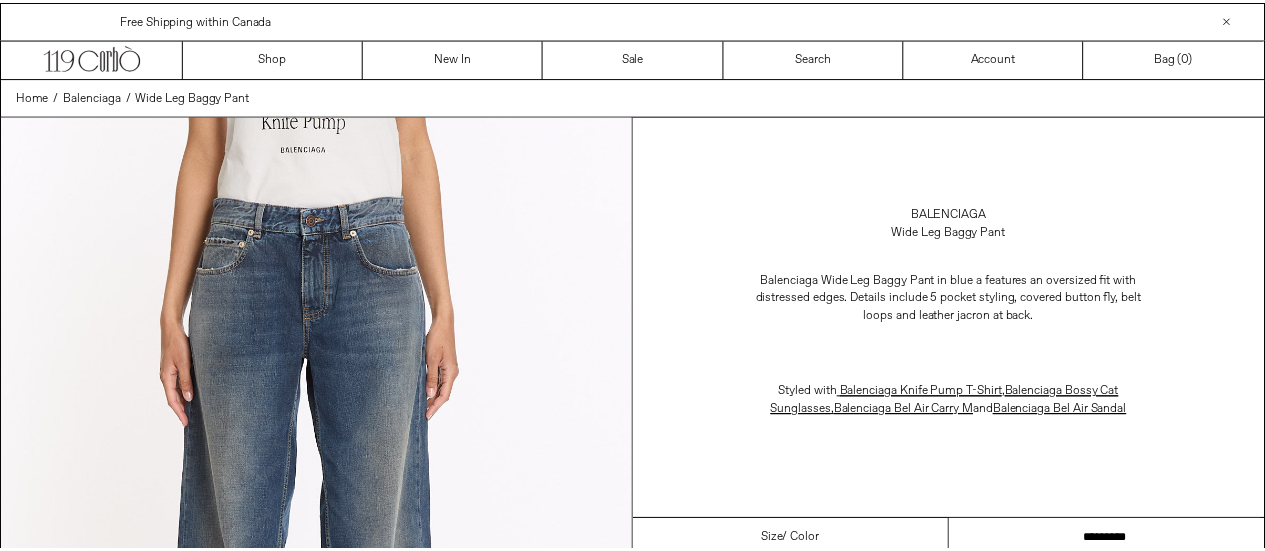 scroll, scrollTop: 0, scrollLeft: 0, axis: both 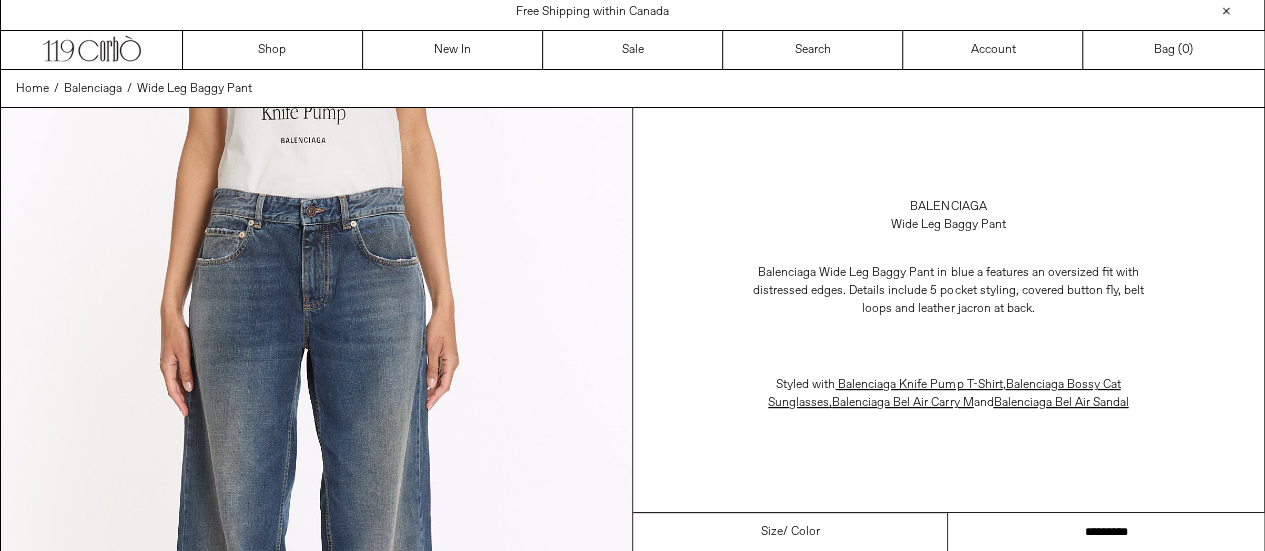 click on "**********" at bounding box center (1106, 532) 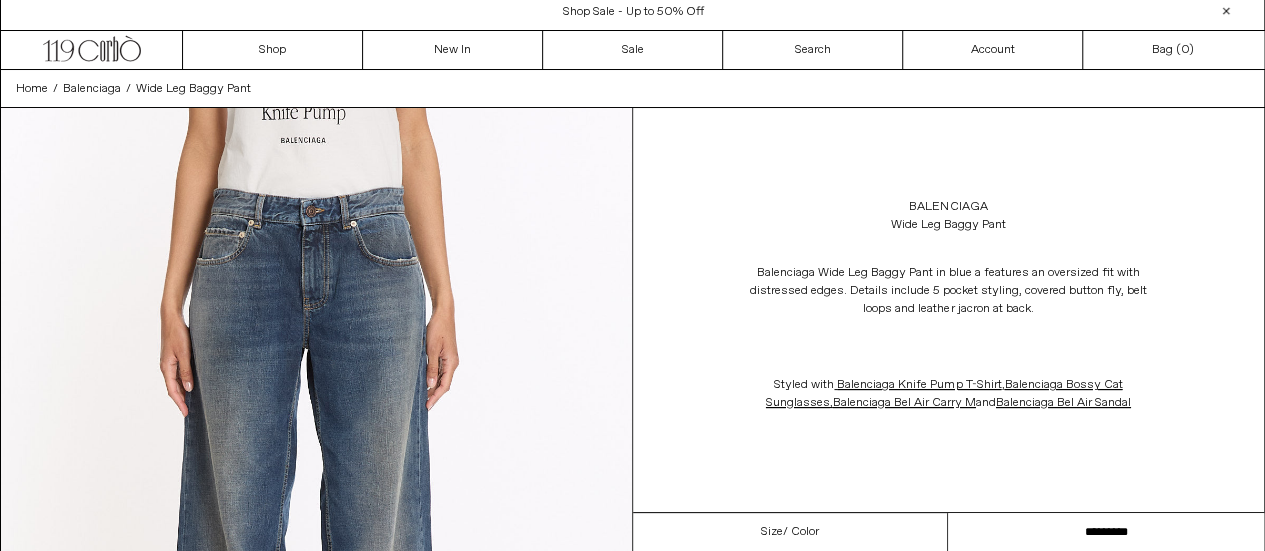 scroll, scrollTop: 0, scrollLeft: 0, axis: both 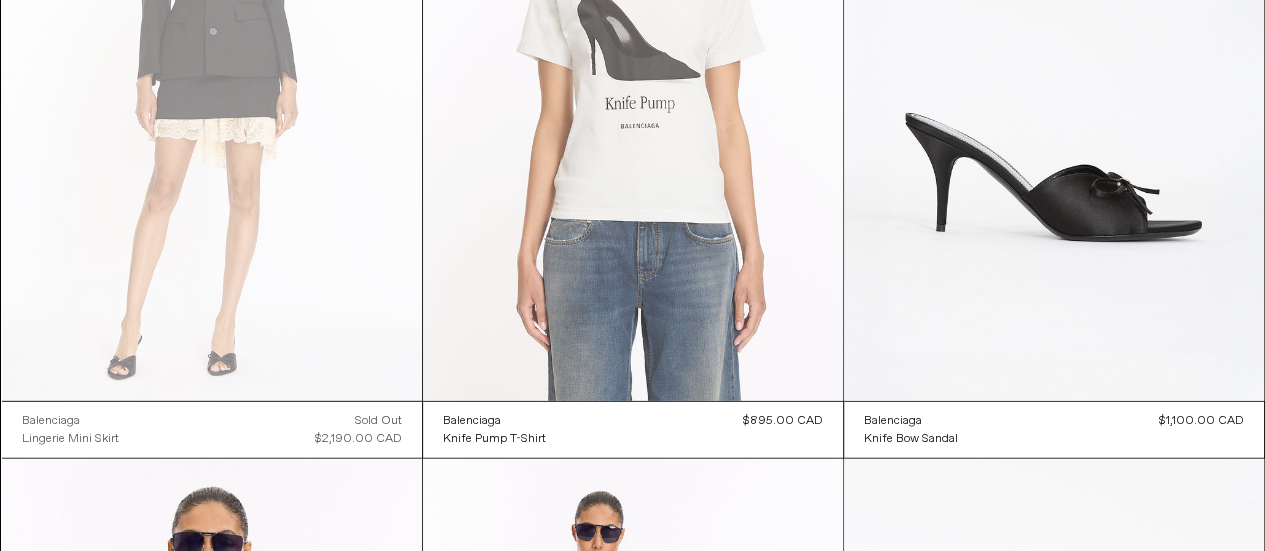 click at bounding box center (633, 86) 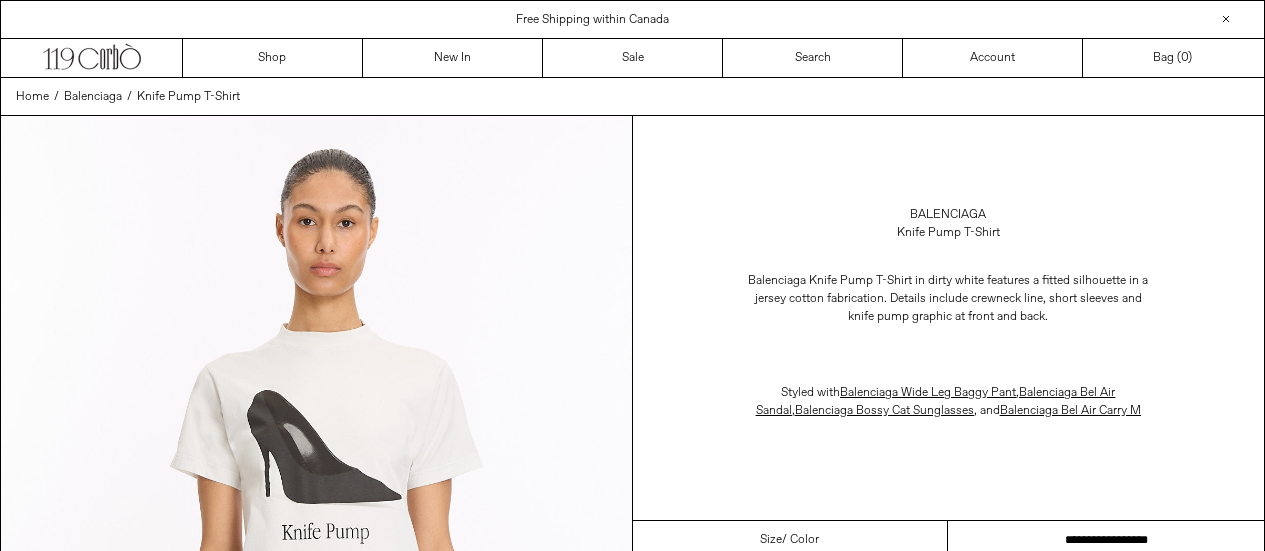 scroll, scrollTop: 0, scrollLeft: 0, axis: both 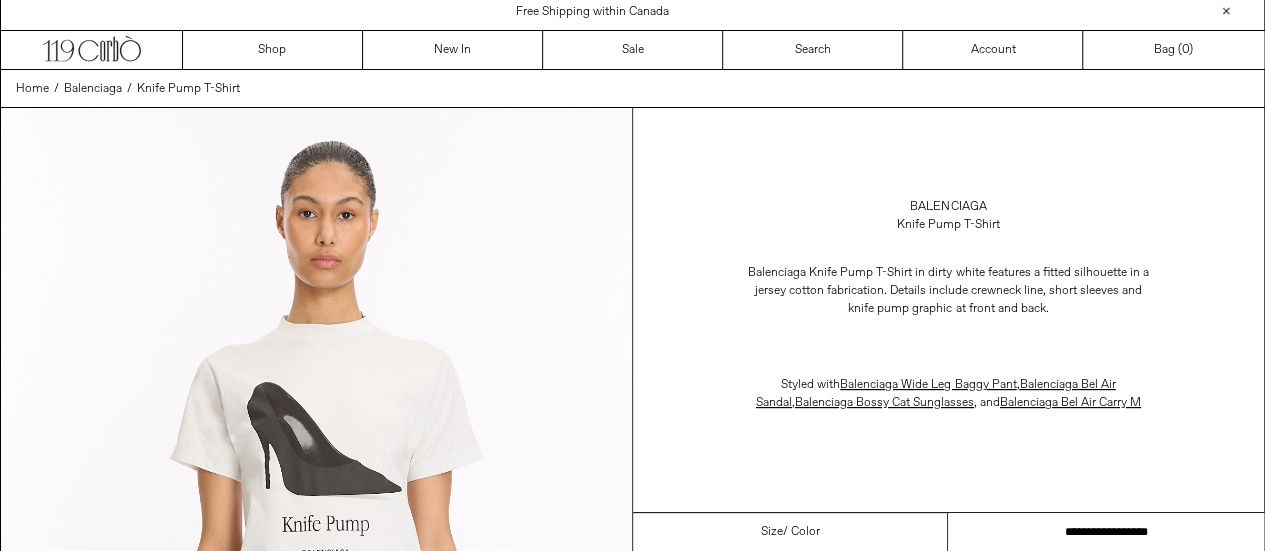 click on "**********" at bounding box center [1106, 532] 